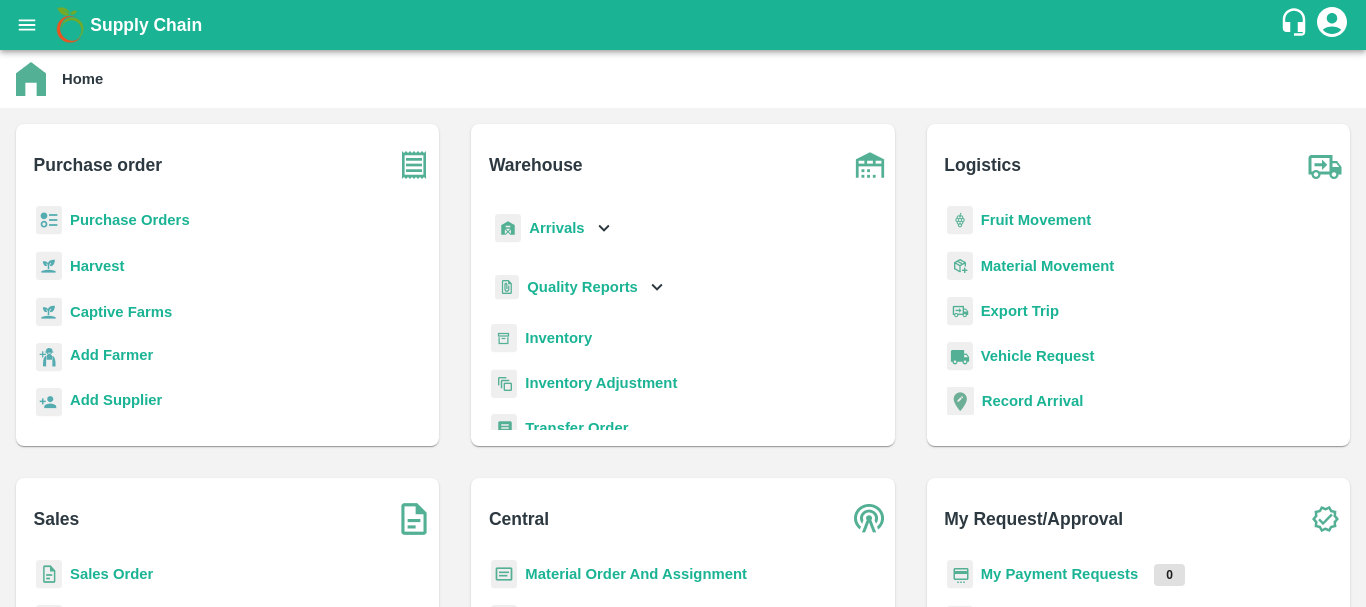 scroll, scrollTop: 0, scrollLeft: 0, axis: both 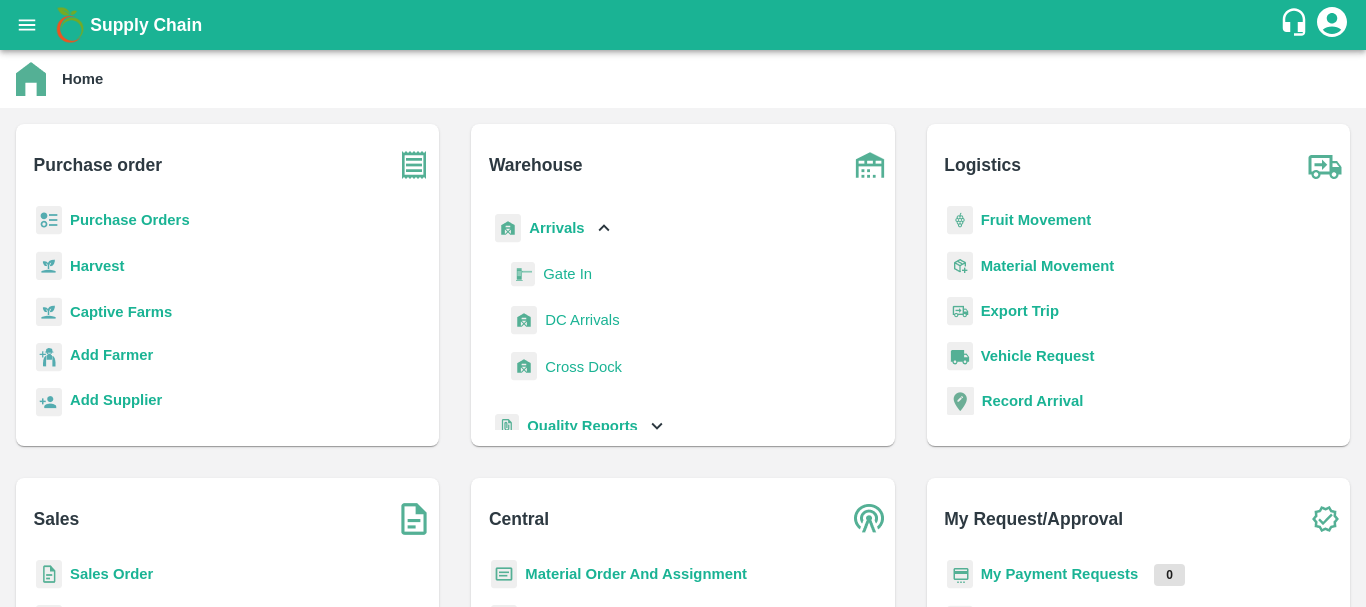 click on "DC Arrivals" at bounding box center [582, 320] 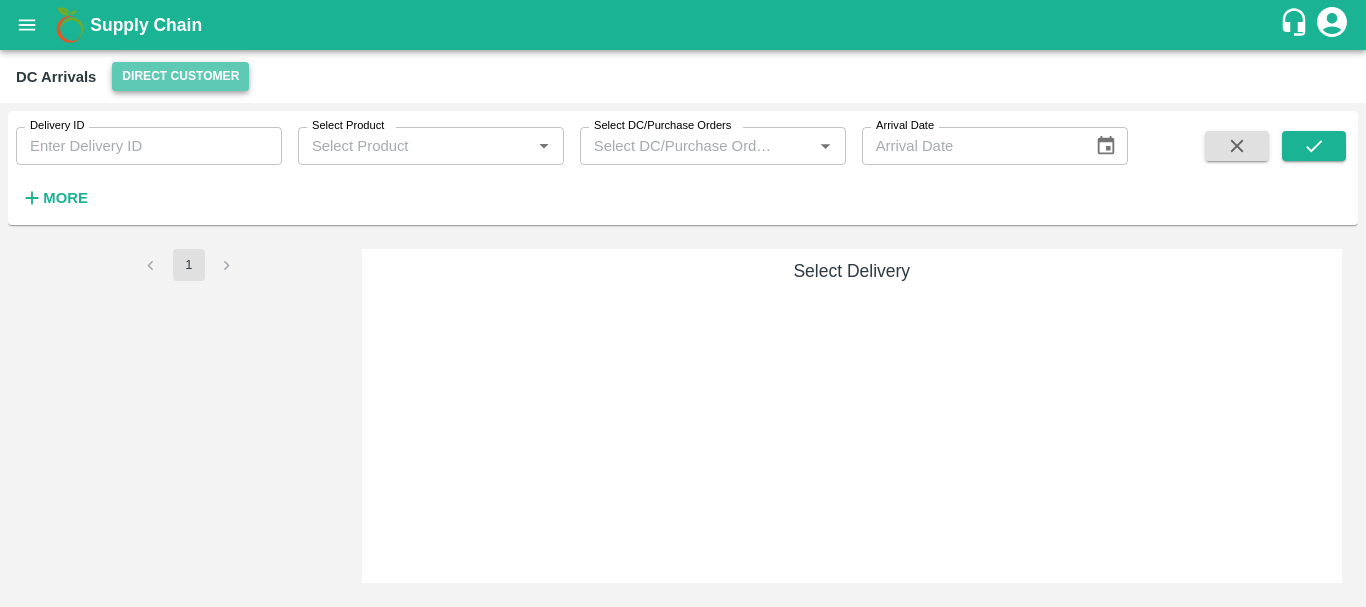 click on "Direct Customer" at bounding box center [180, 76] 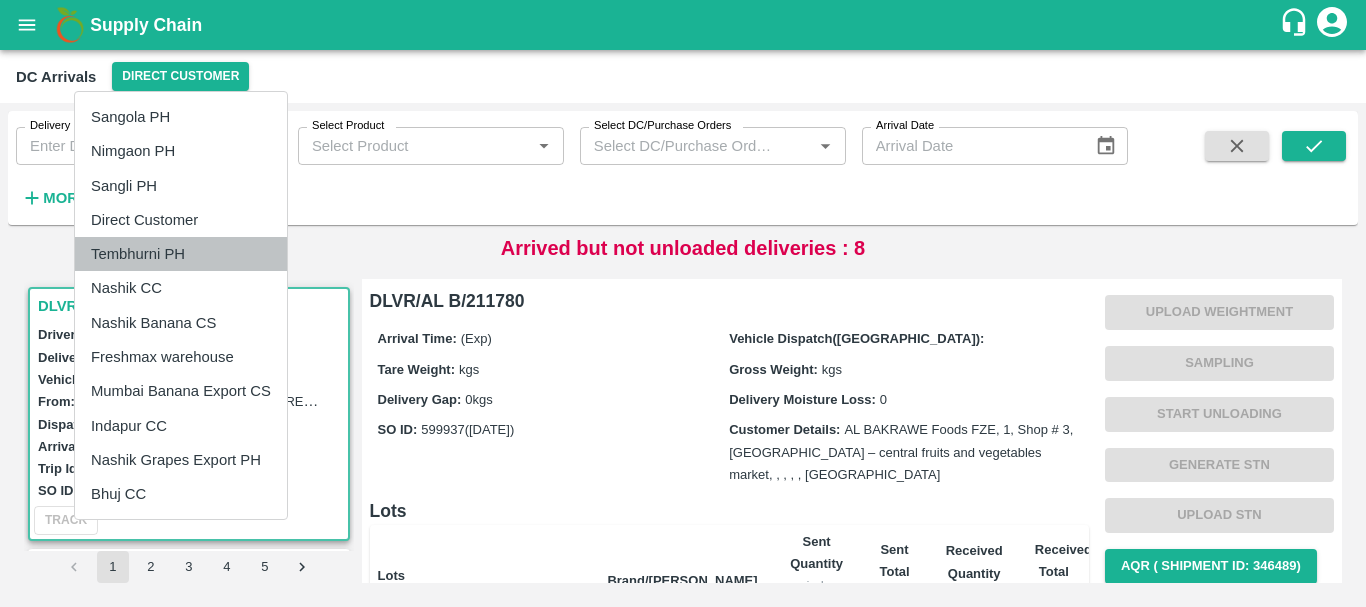 click on "Tembhurni PH" at bounding box center [181, 254] 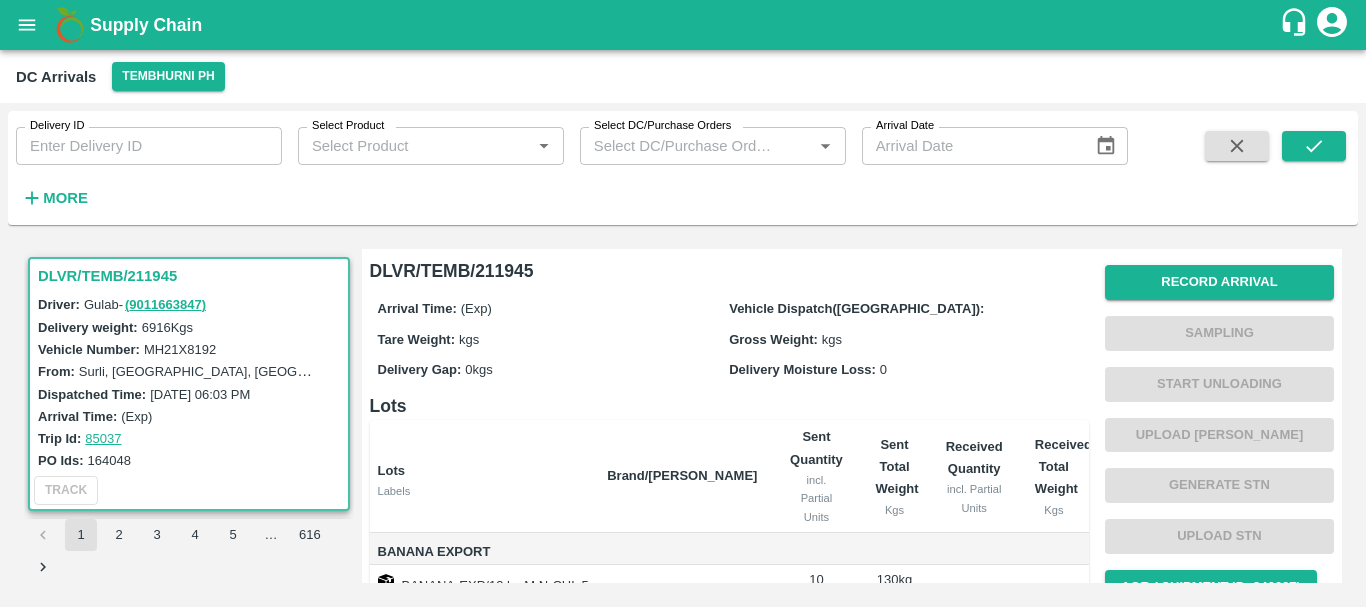 scroll, scrollTop: 316, scrollLeft: 0, axis: vertical 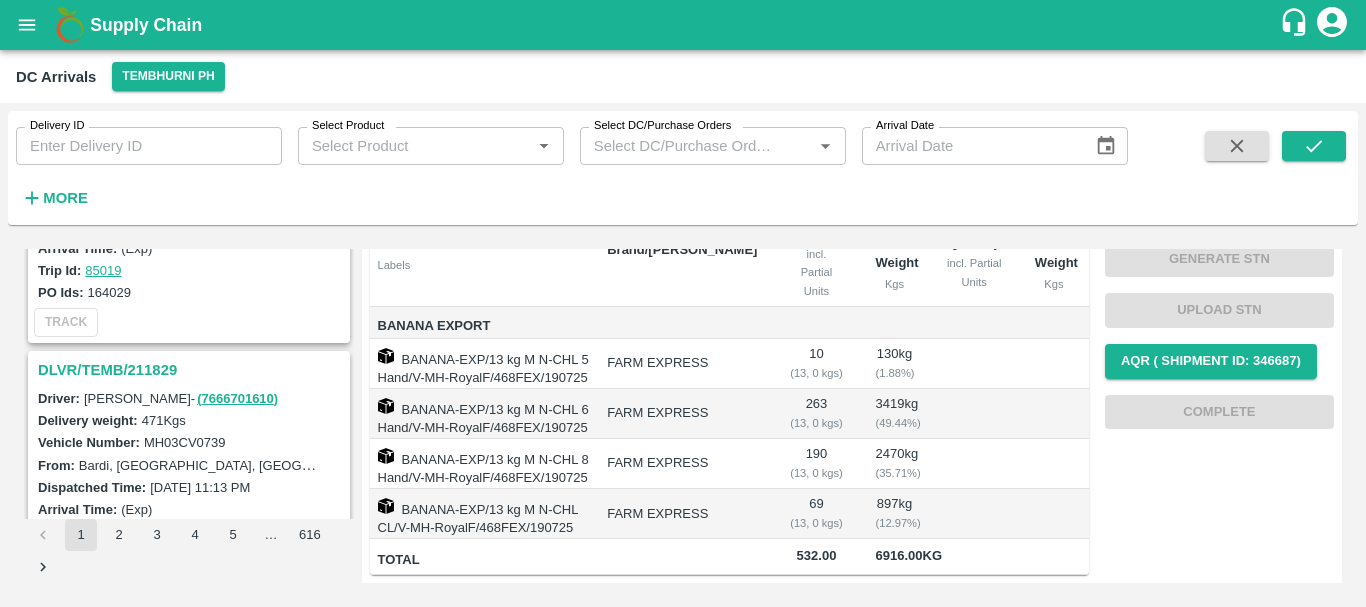 click on "DLVR/TEMB/211829" at bounding box center (192, 370) 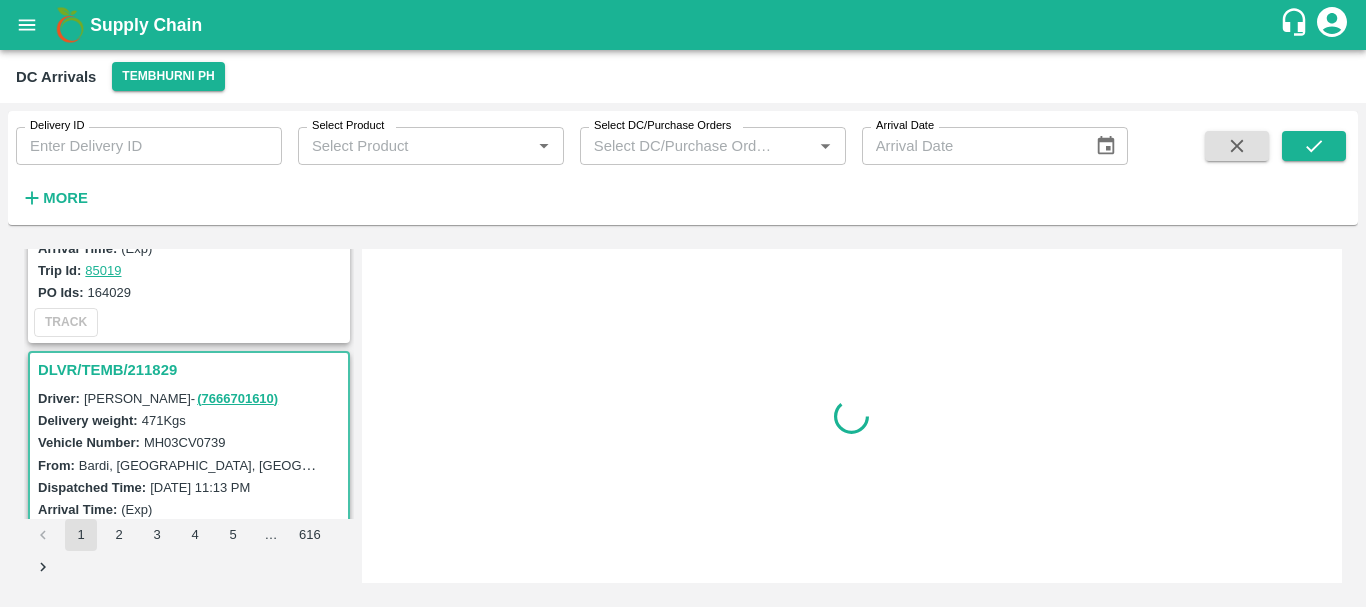 scroll, scrollTop: 0, scrollLeft: 0, axis: both 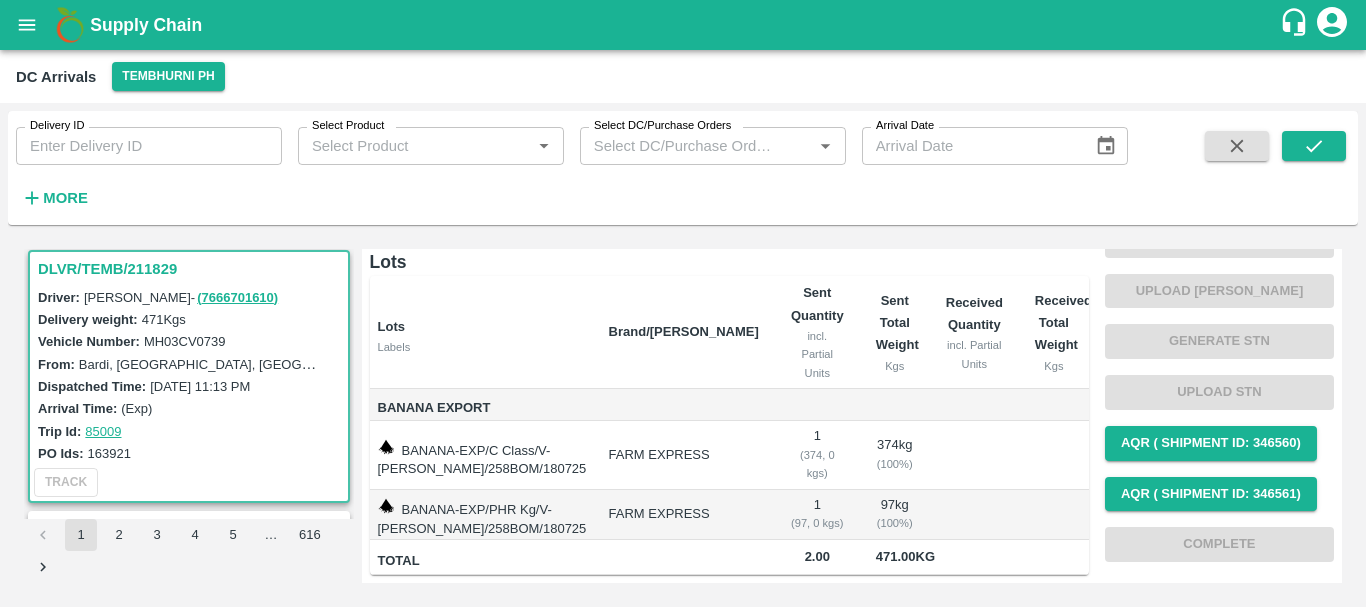 click 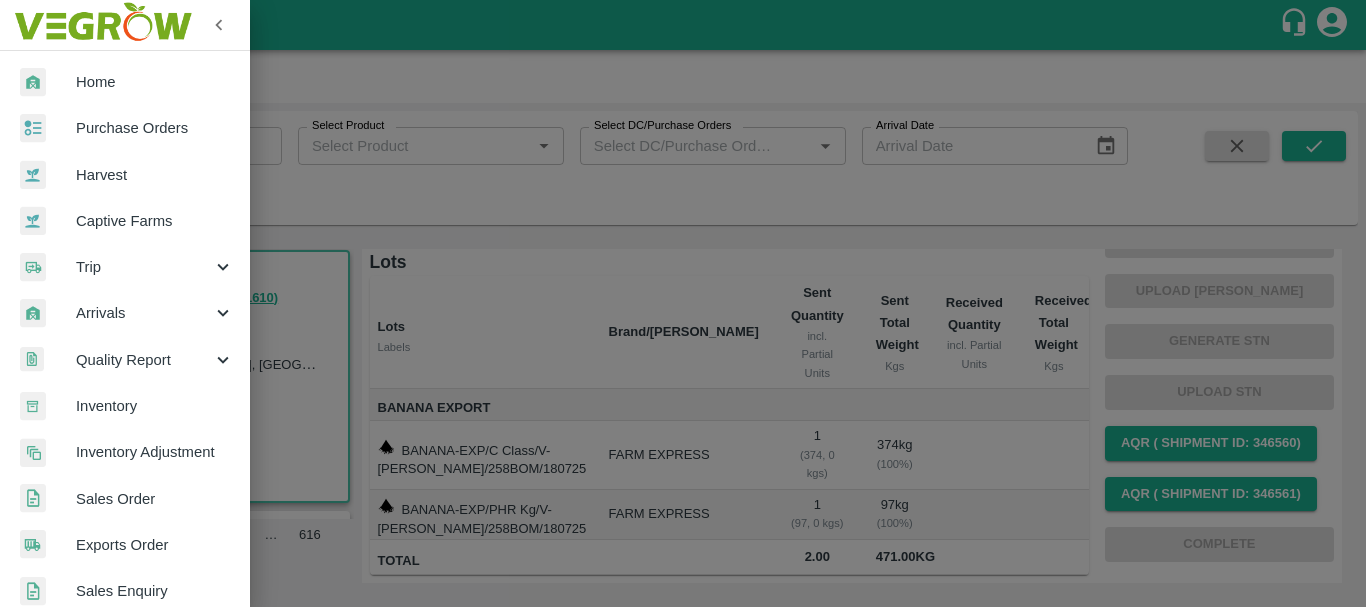 scroll, scrollTop: 127, scrollLeft: 0, axis: vertical 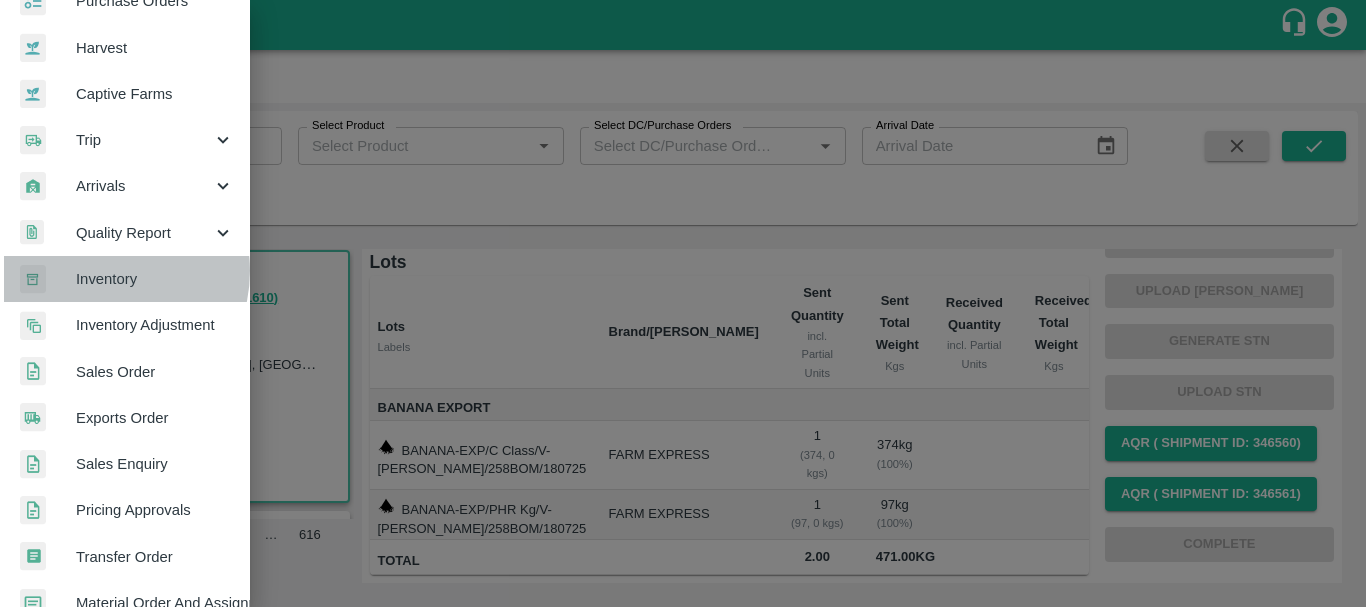 click on "Inventory" at bounding box center (155, 279) 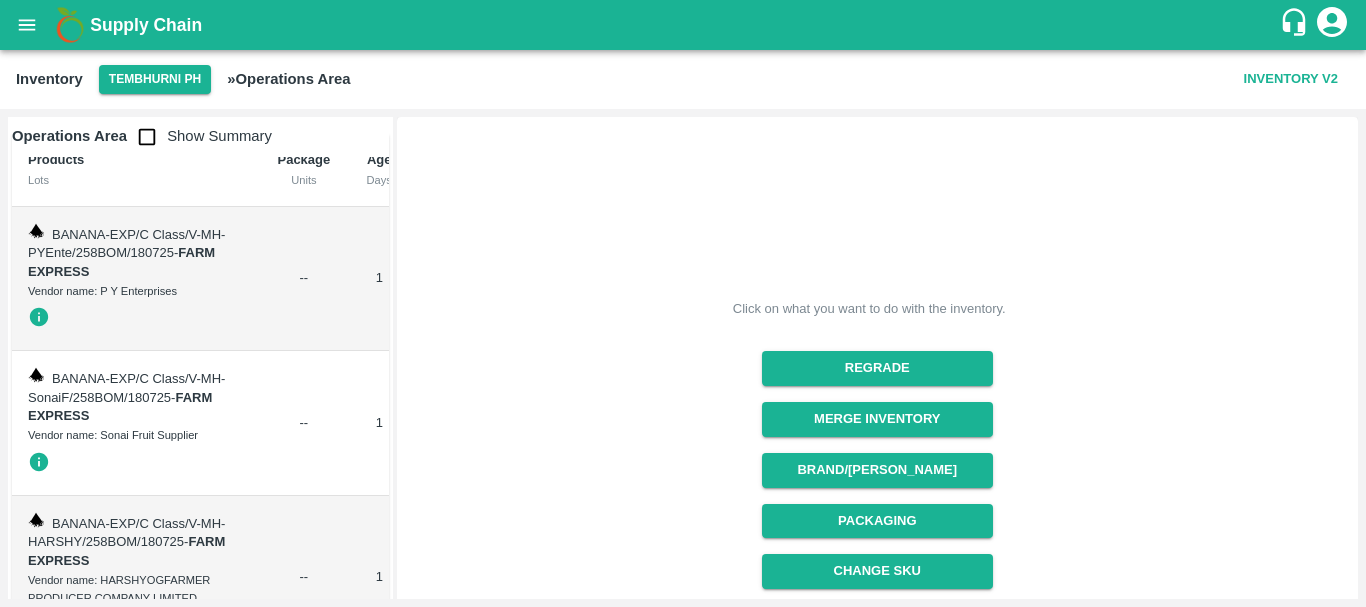 scroll, scrollTop: 0, scrollLeft: 0, axis: both 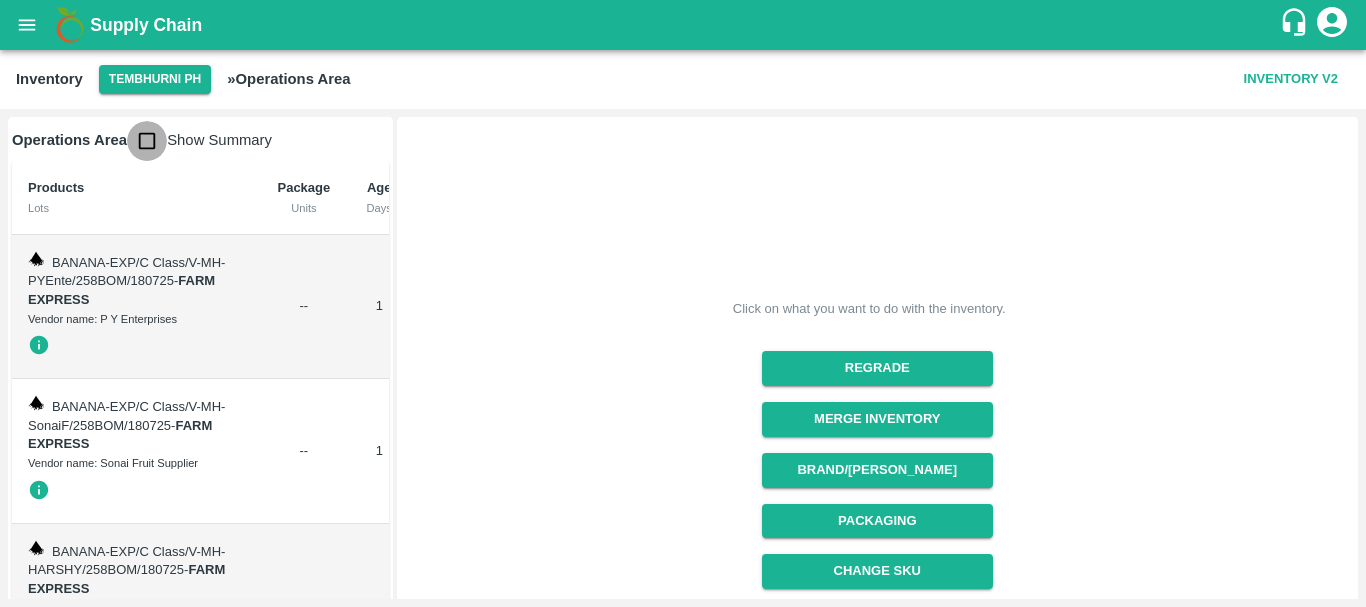 click at bounding box center [147, 141] 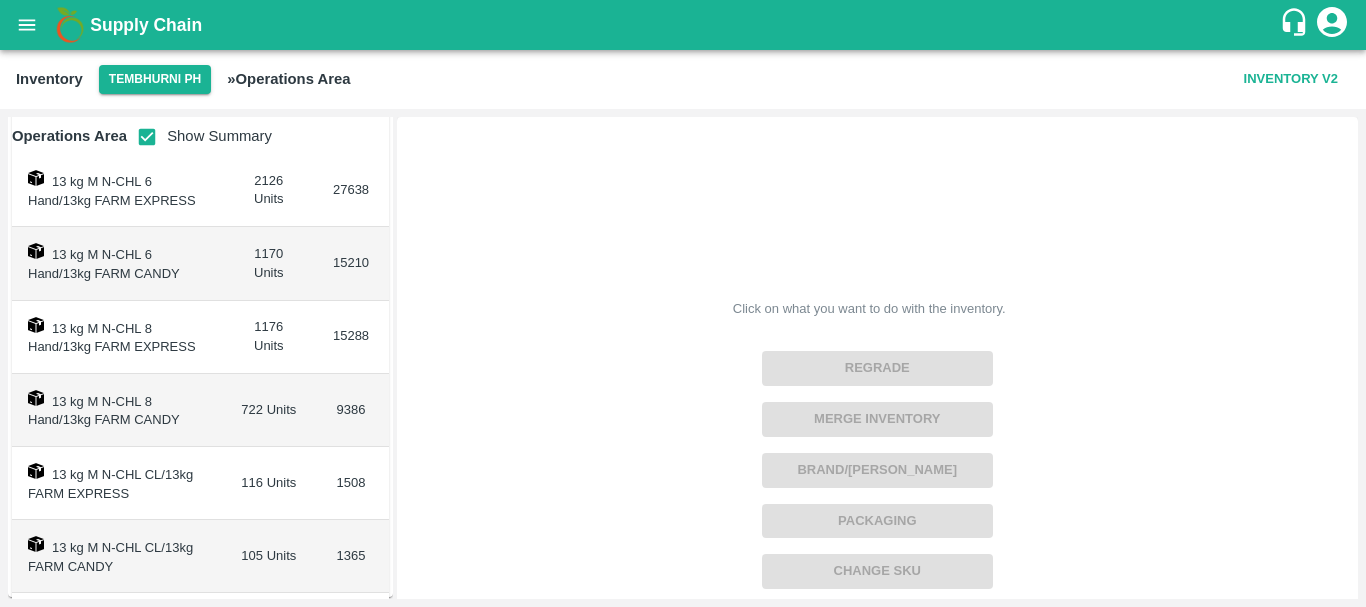 scroll, scrollTop: 573, scrollLeft: 0, axis: vertical 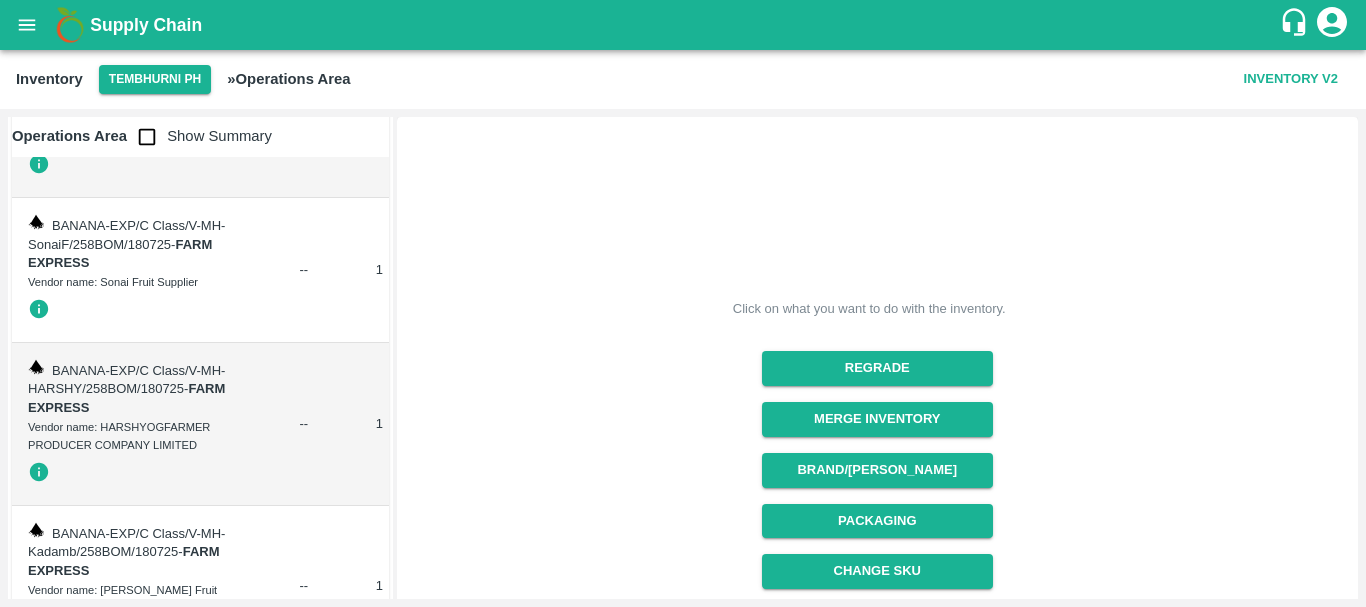 click at bounding box center (147, 137) 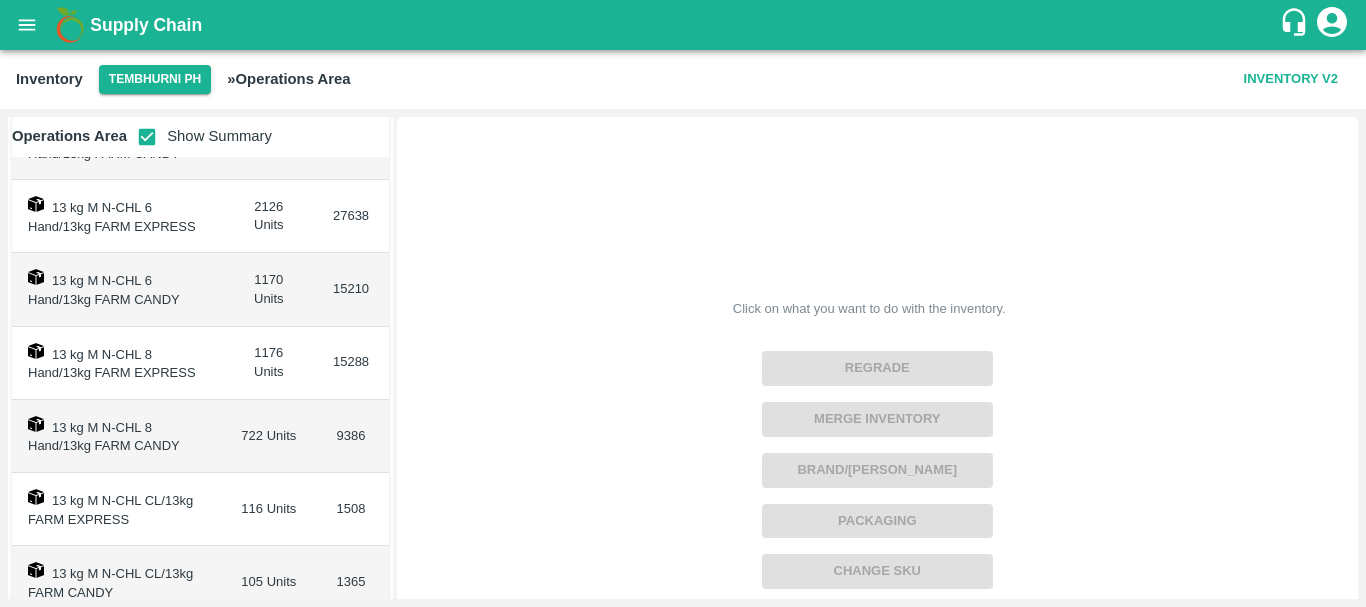 scroll, scrollTop: 573, scrollLeft: 0, axis: vertical 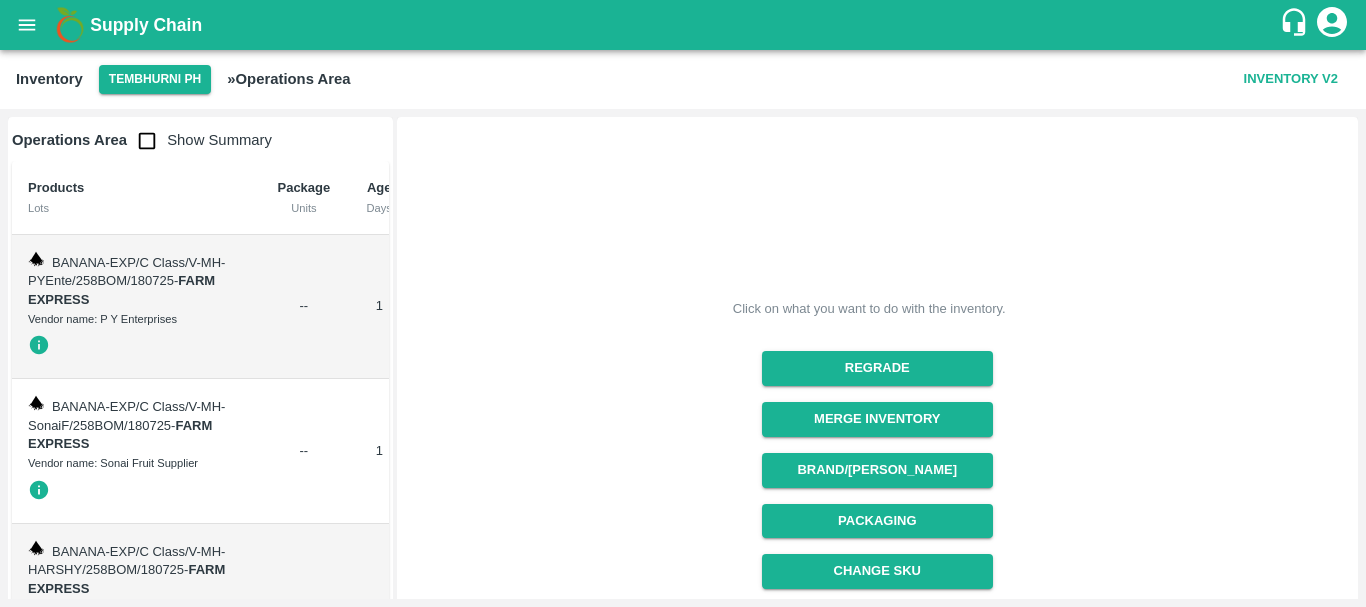 click at bounding box center [147, 141] 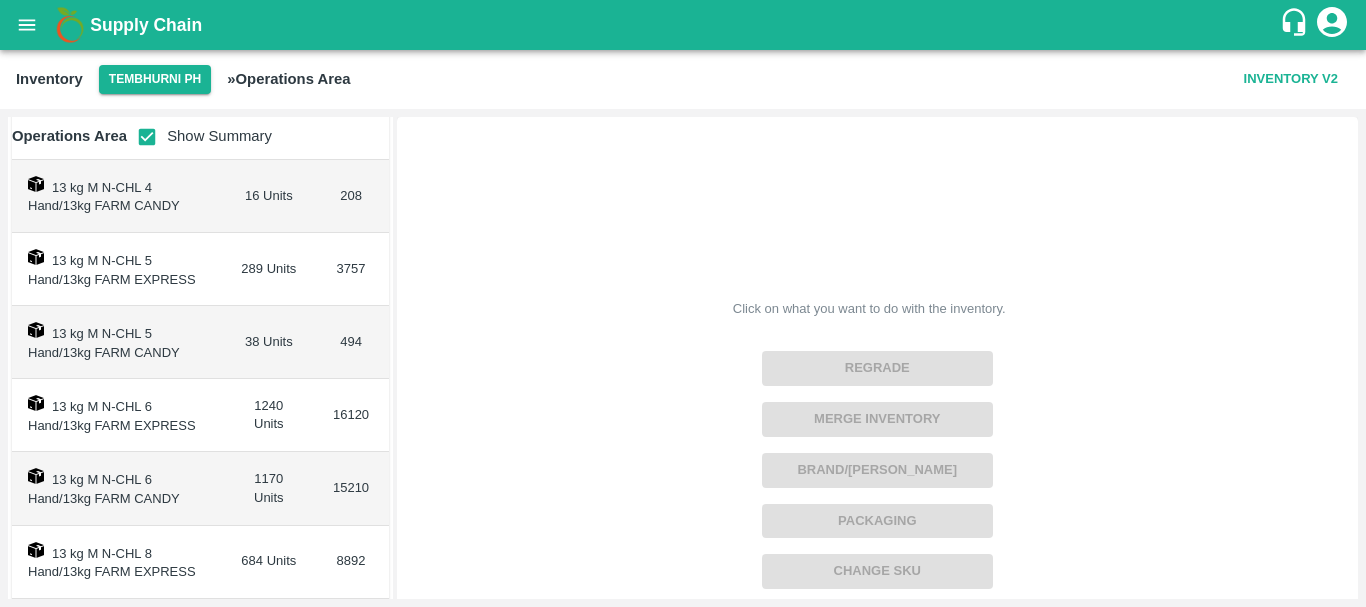 scroll, scrollTop: 573, scrollLeft: 0, axis: vertical 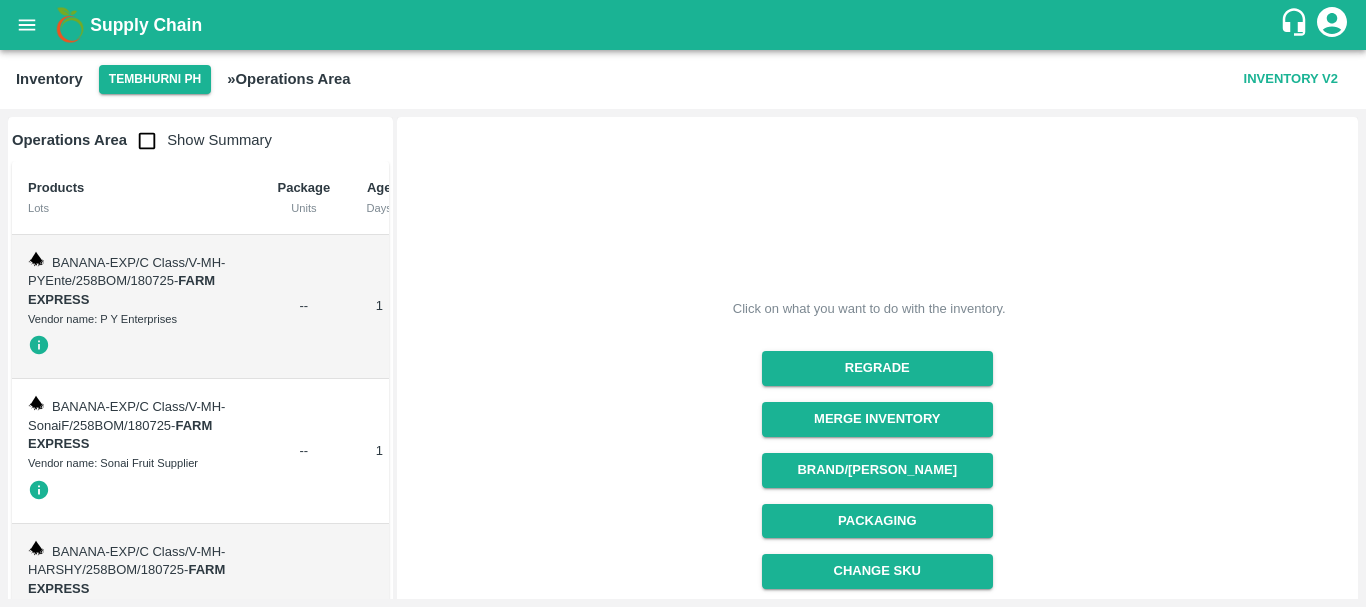 click at bounding box center (147, 141) 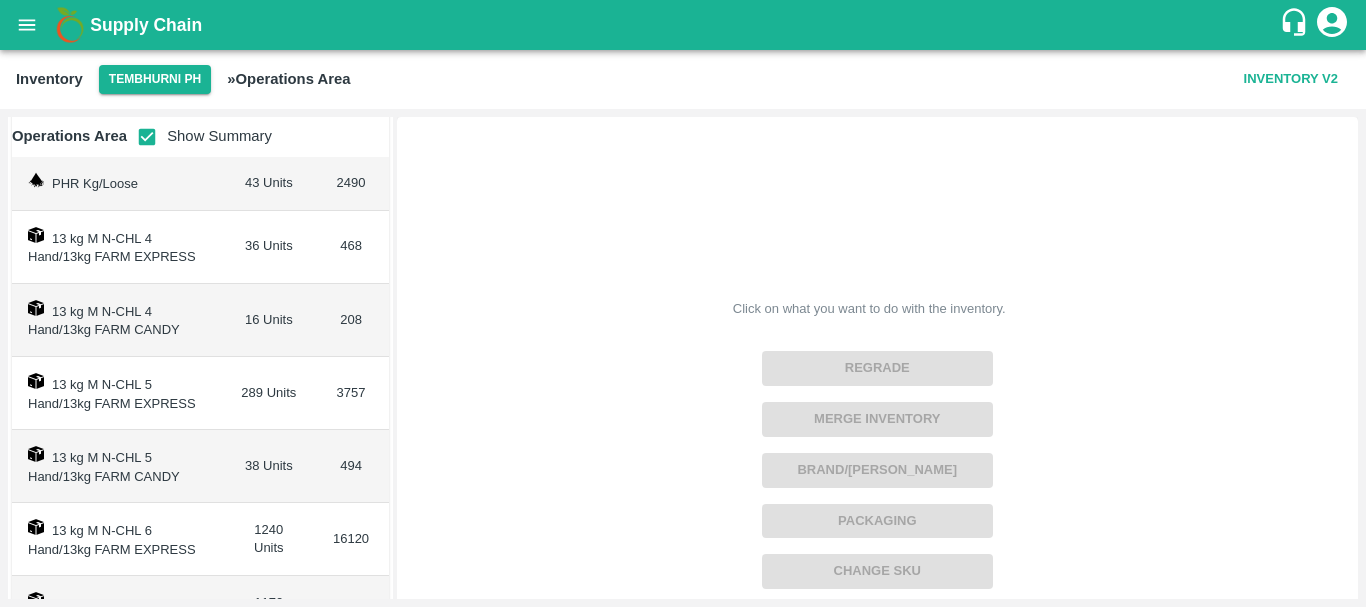 scroll, scrollTop: 190, scrollLeft: 0, axis: vertical 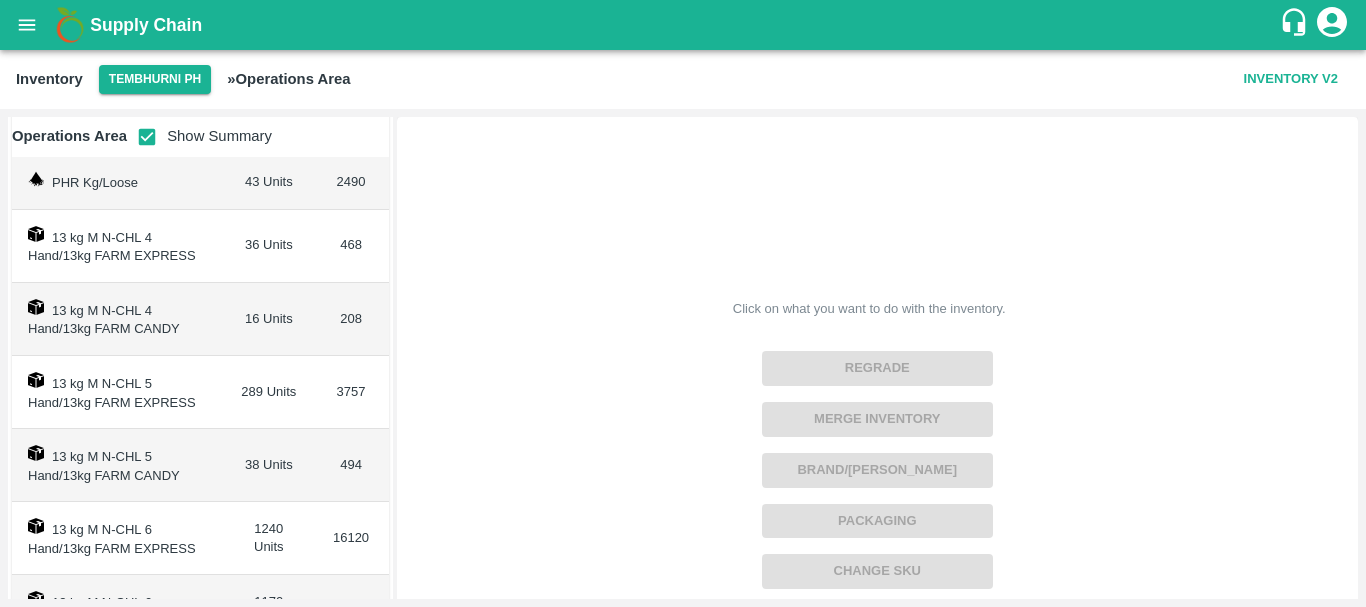 click on "38 Units" at bounding box center [268, 465] 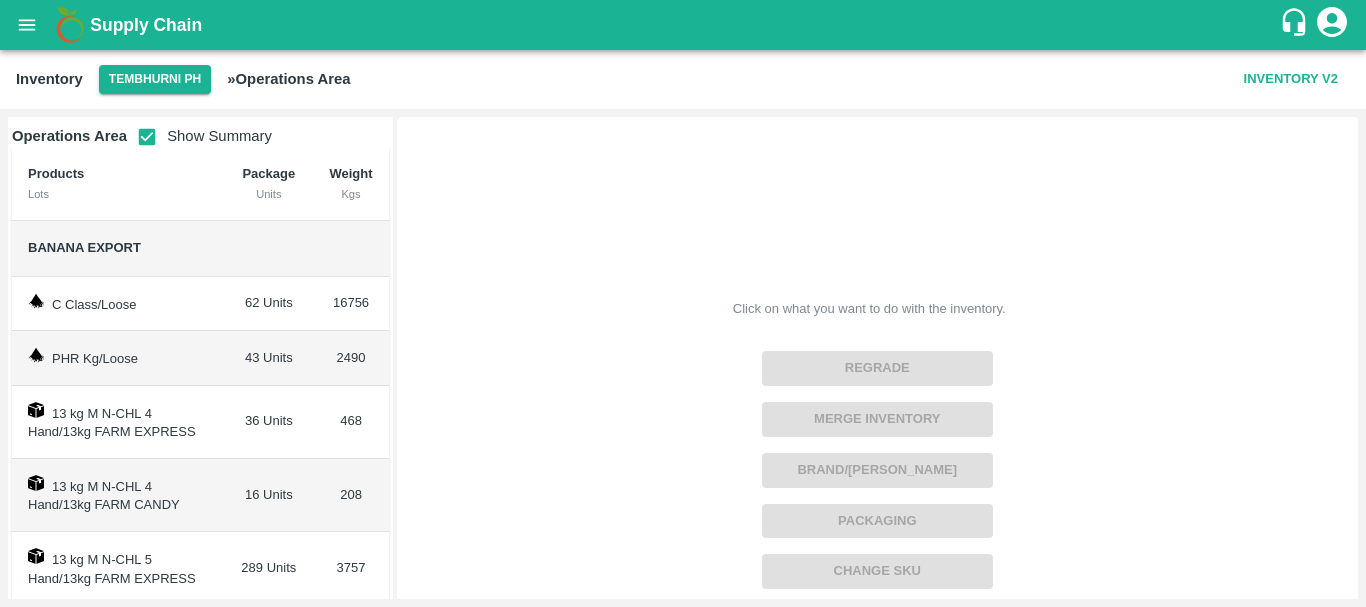 scroll, scrollTop: 0, scrollLeft: 0, axis: both 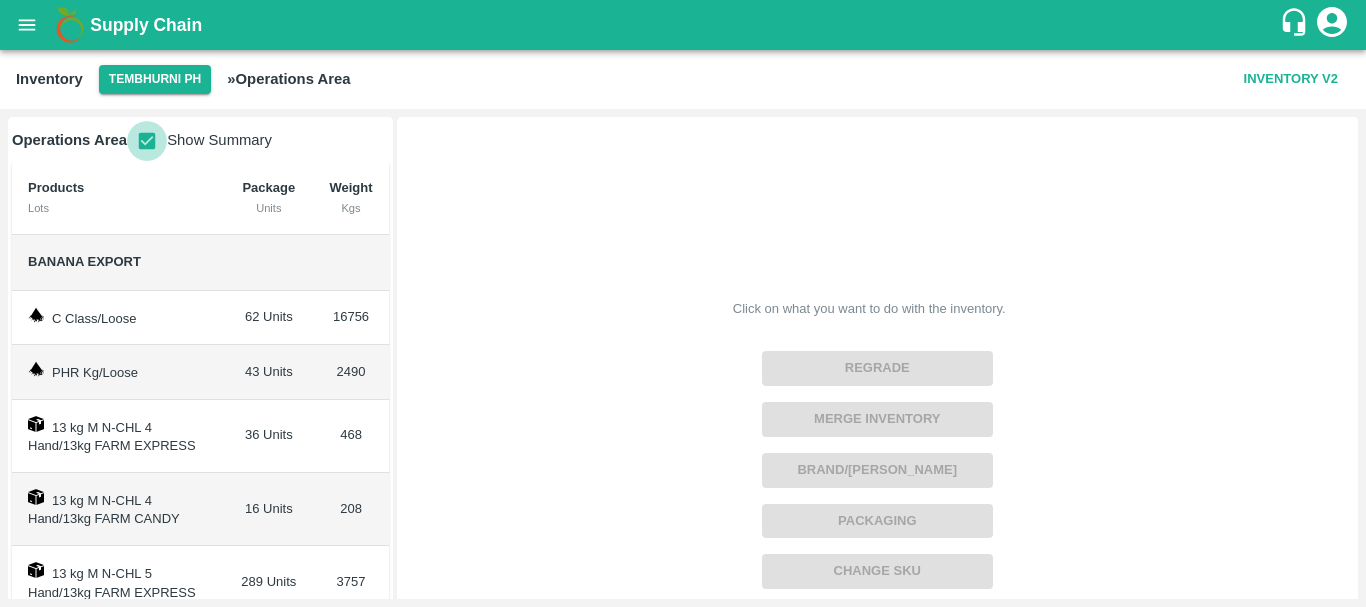 click at bounding box center [147, 141] 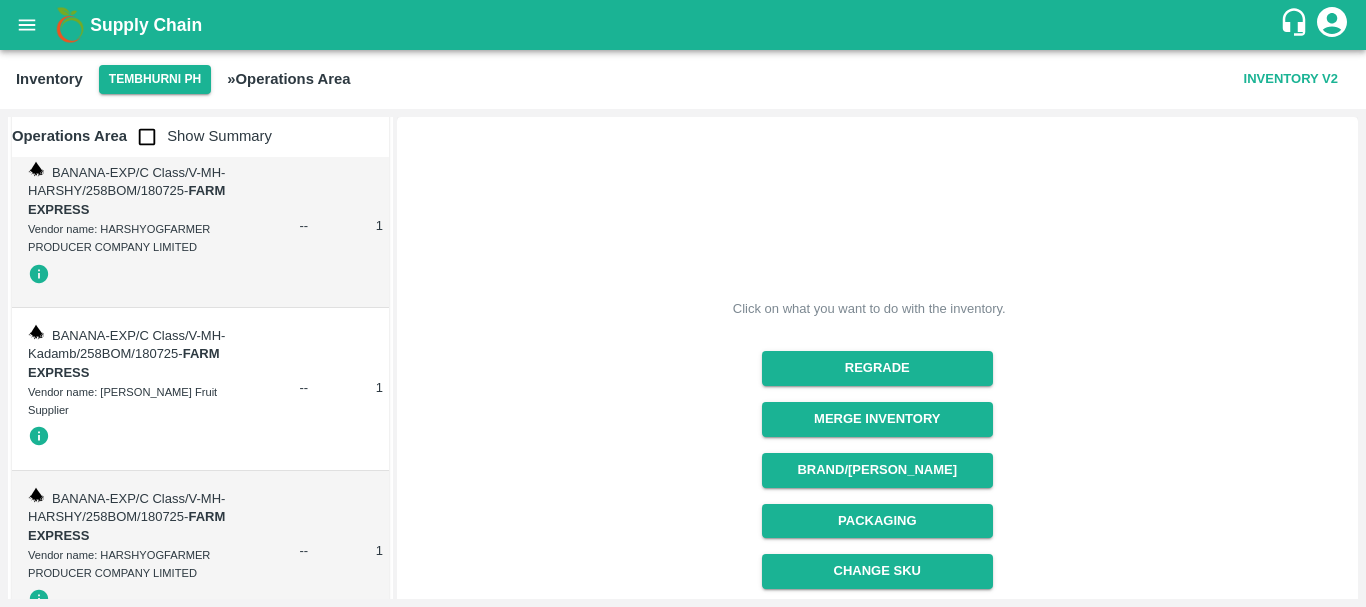 scroll, scrollTop: 0, scrollLeft: 0, axis: both 